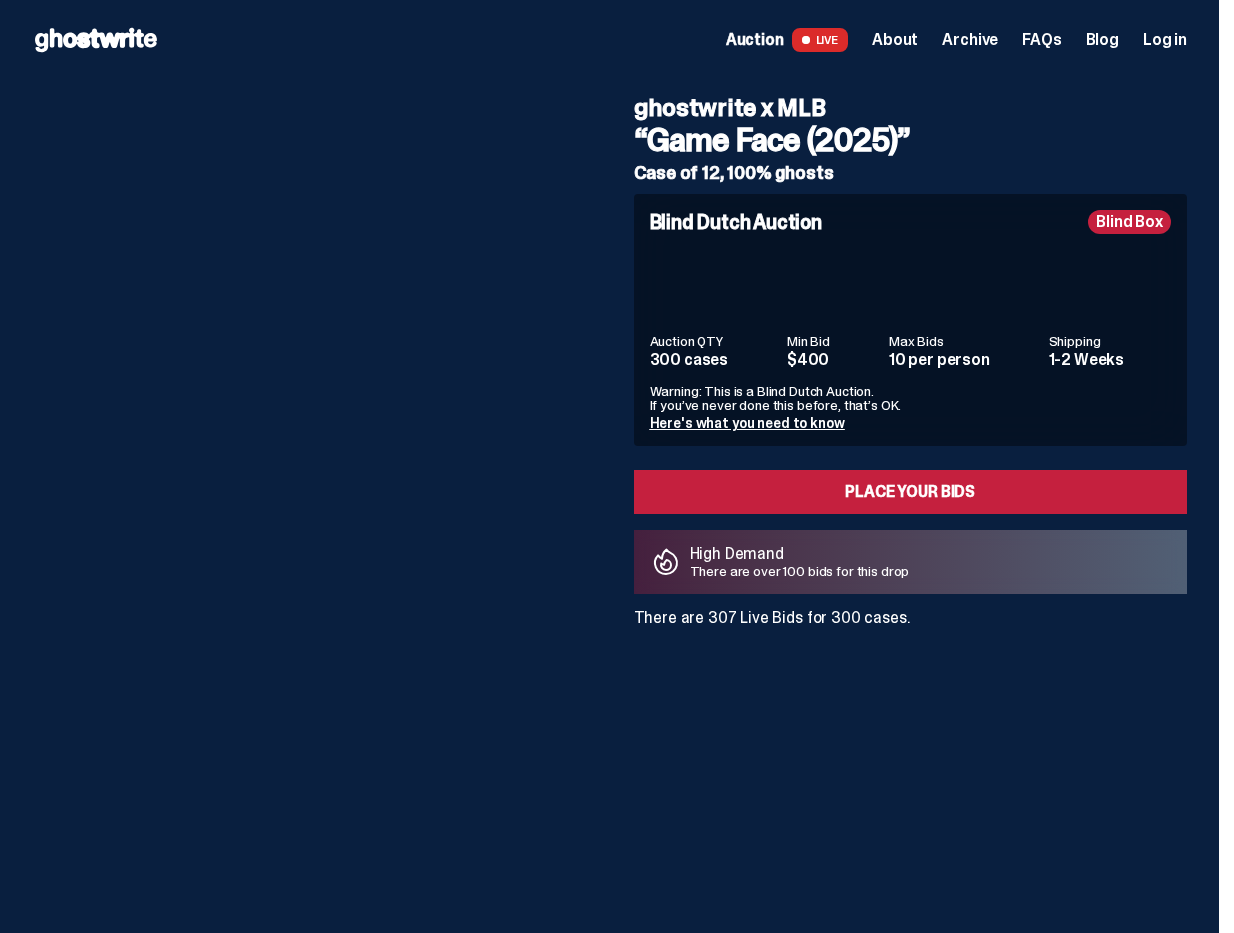 scroll, scrollTop: 0, scrollLeft: 0, axis: both 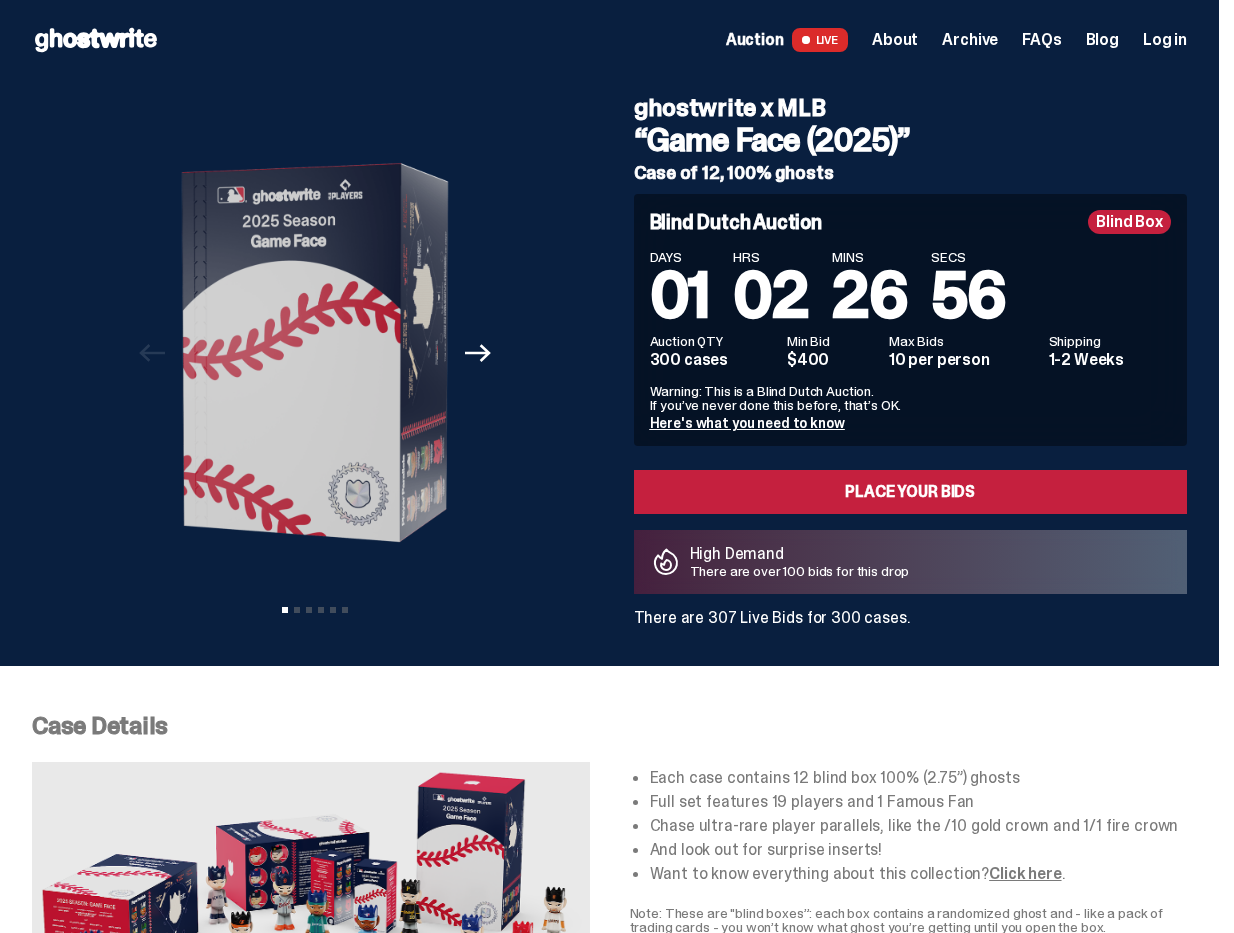 click 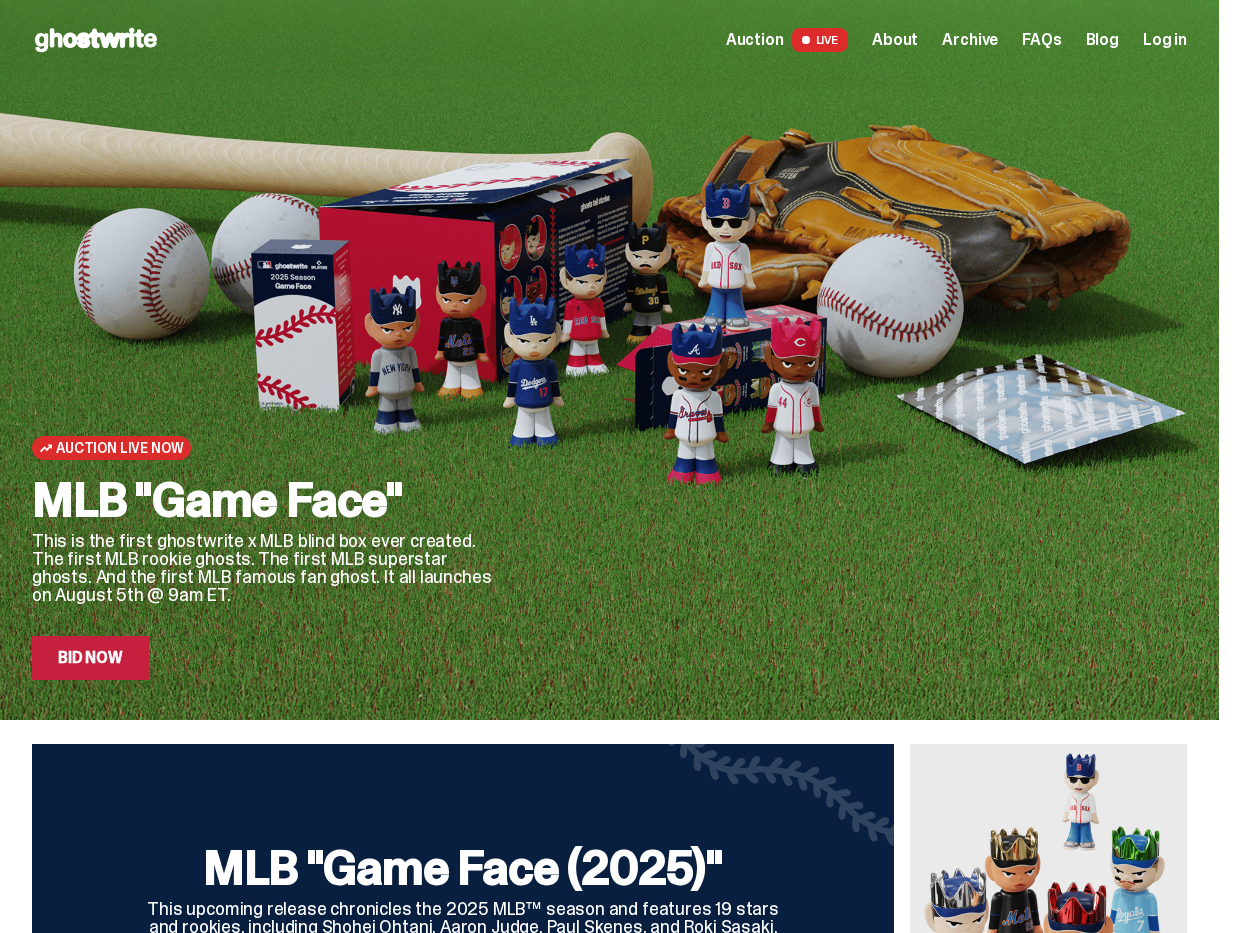 click on "Auction Live Now
MLB "Game Face"
This is the first ghostwrite x MLB blind box ever created. The first MLB rookie ghosts. The first MLB superstar ghosts. And the first MLB famous fan ghost. It all launches on August 5th @ 9am ET.
Bid Now" at bounding box center [609, 434] 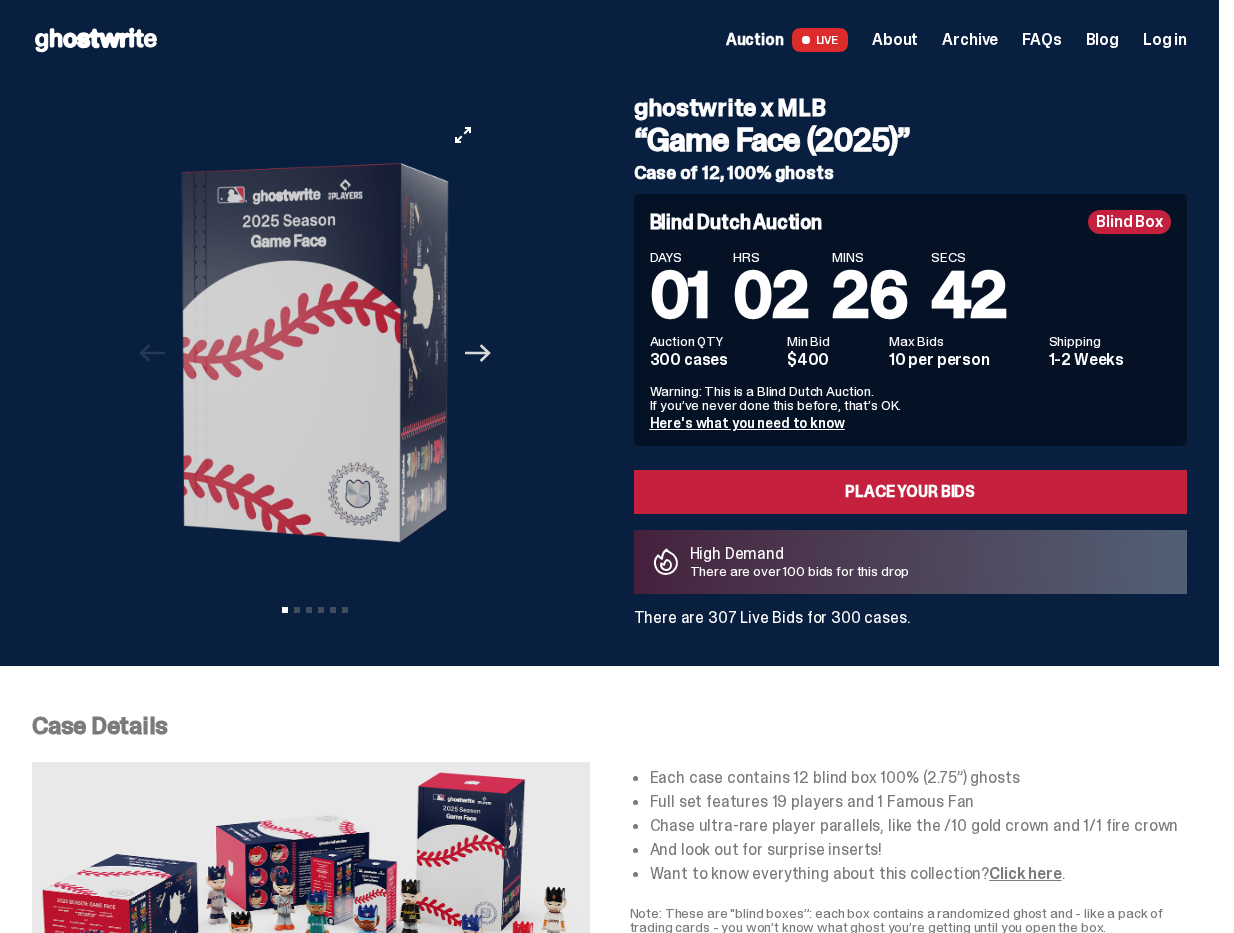 click on "Next" 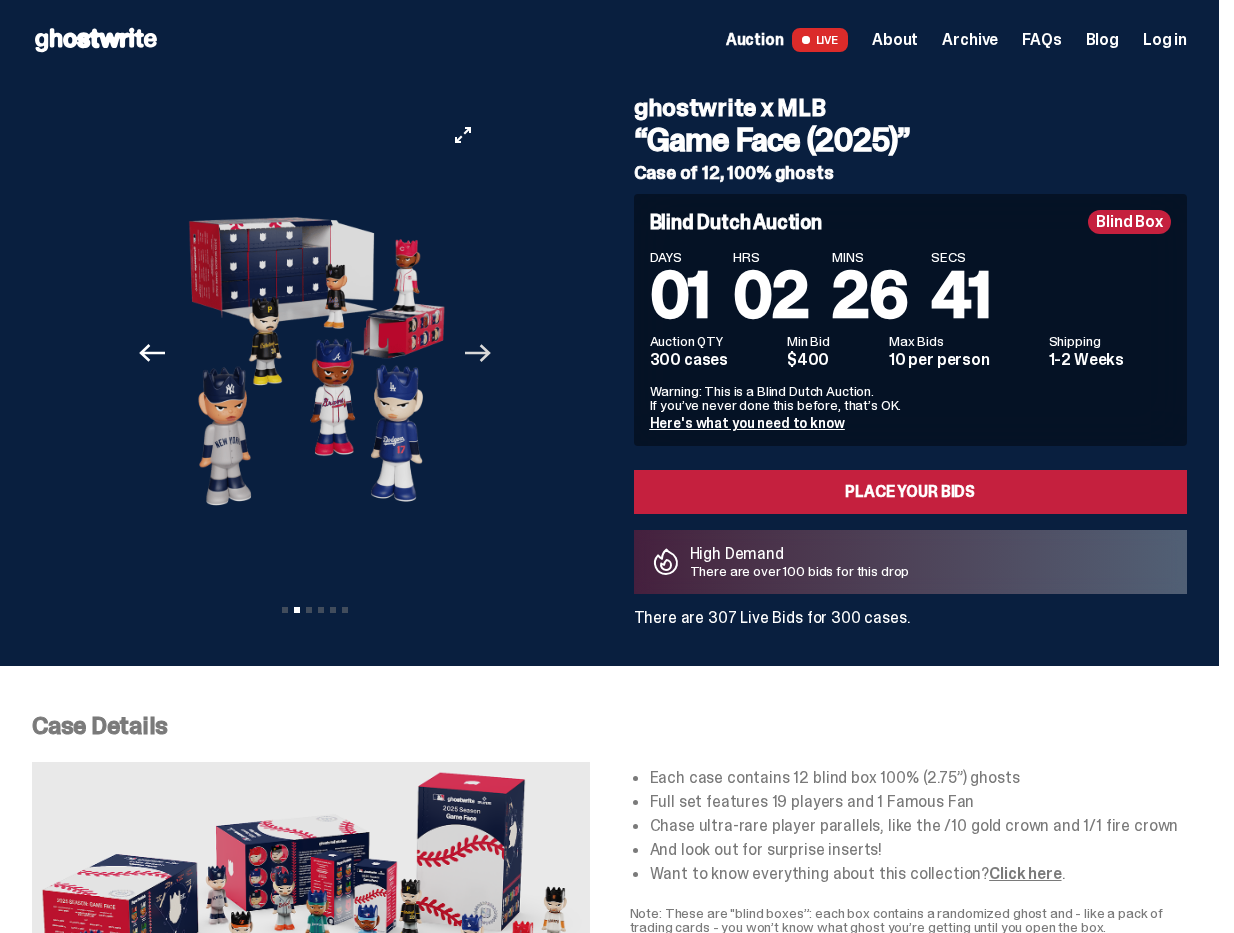 click on "Next" 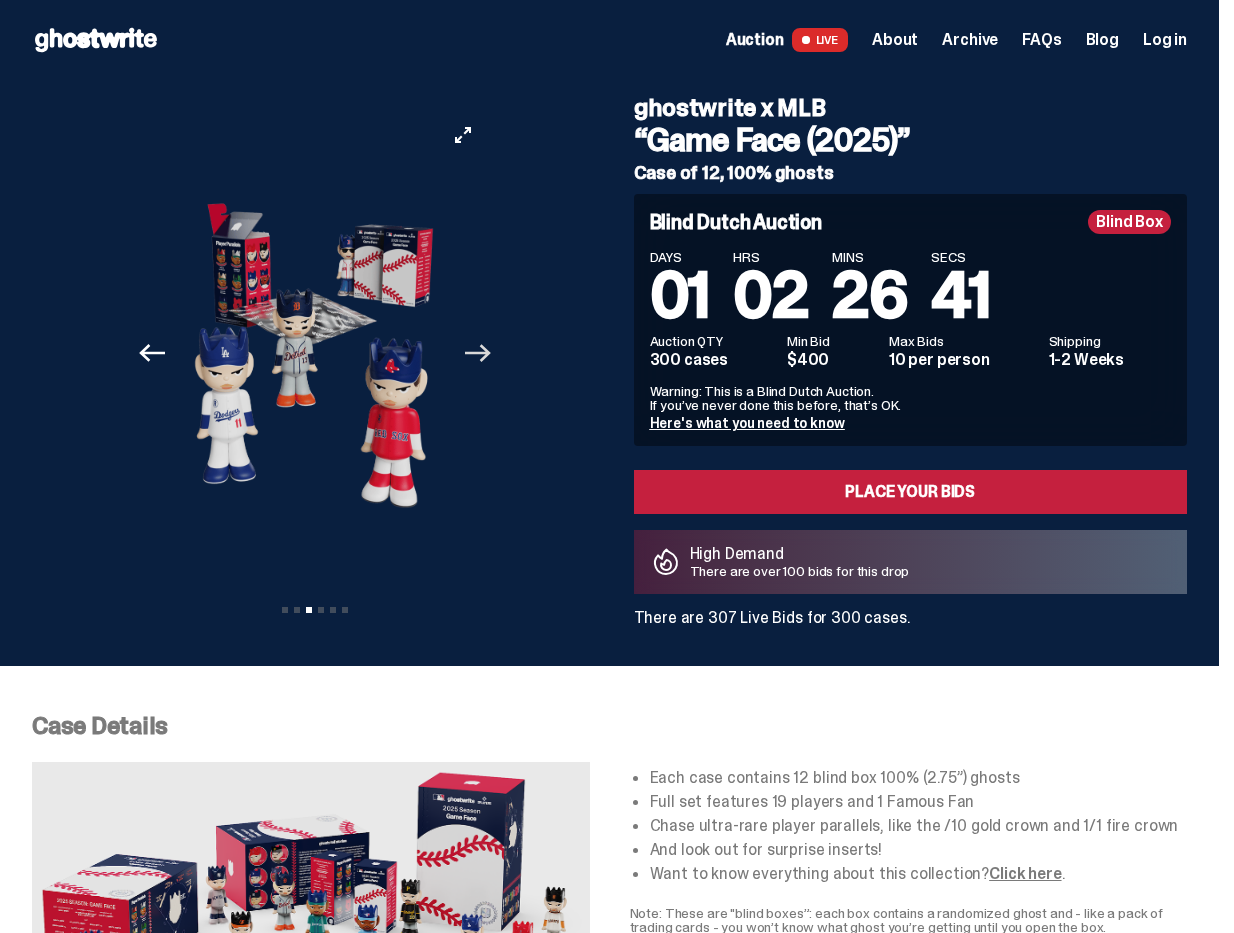 click on "Next" 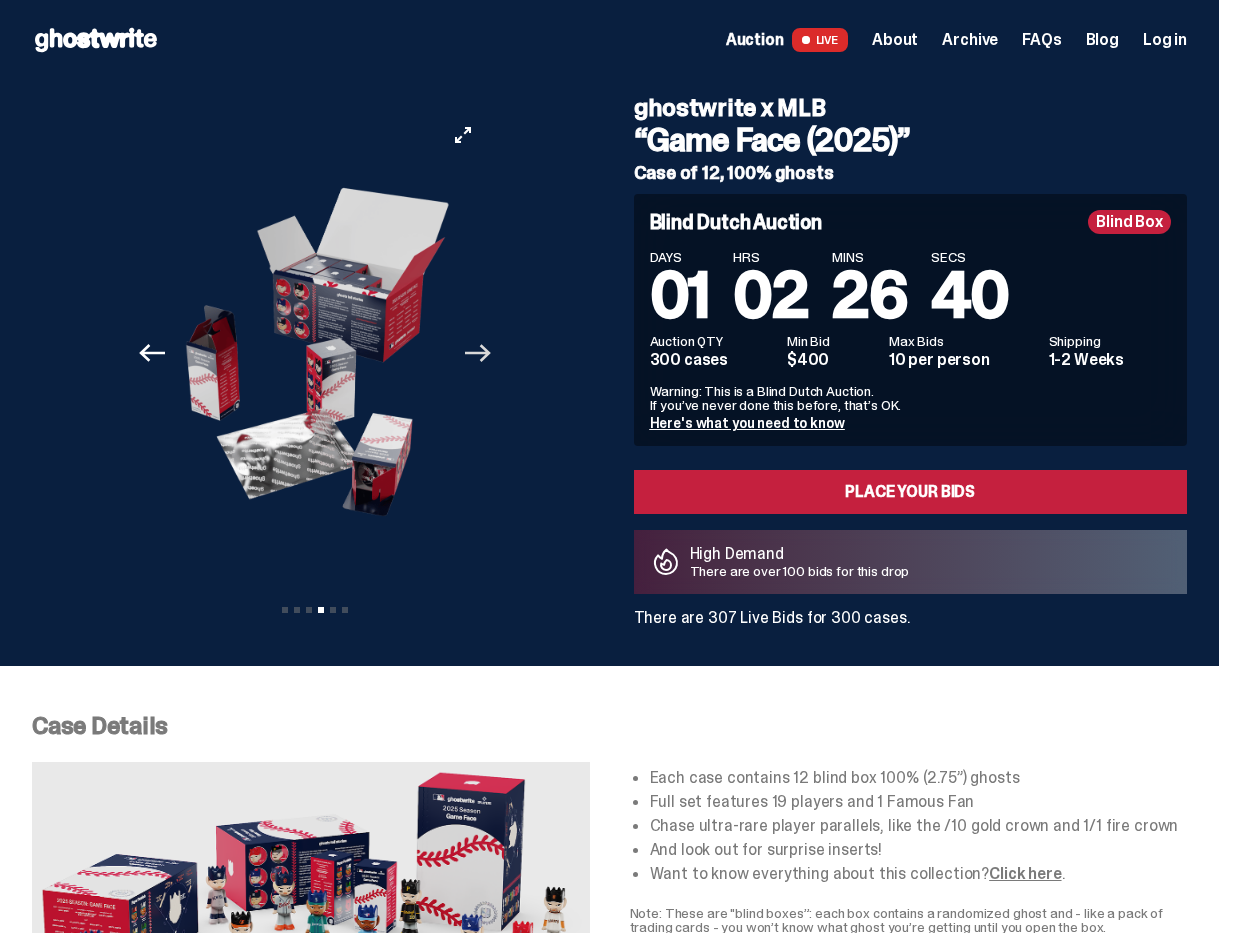 click on "Next" 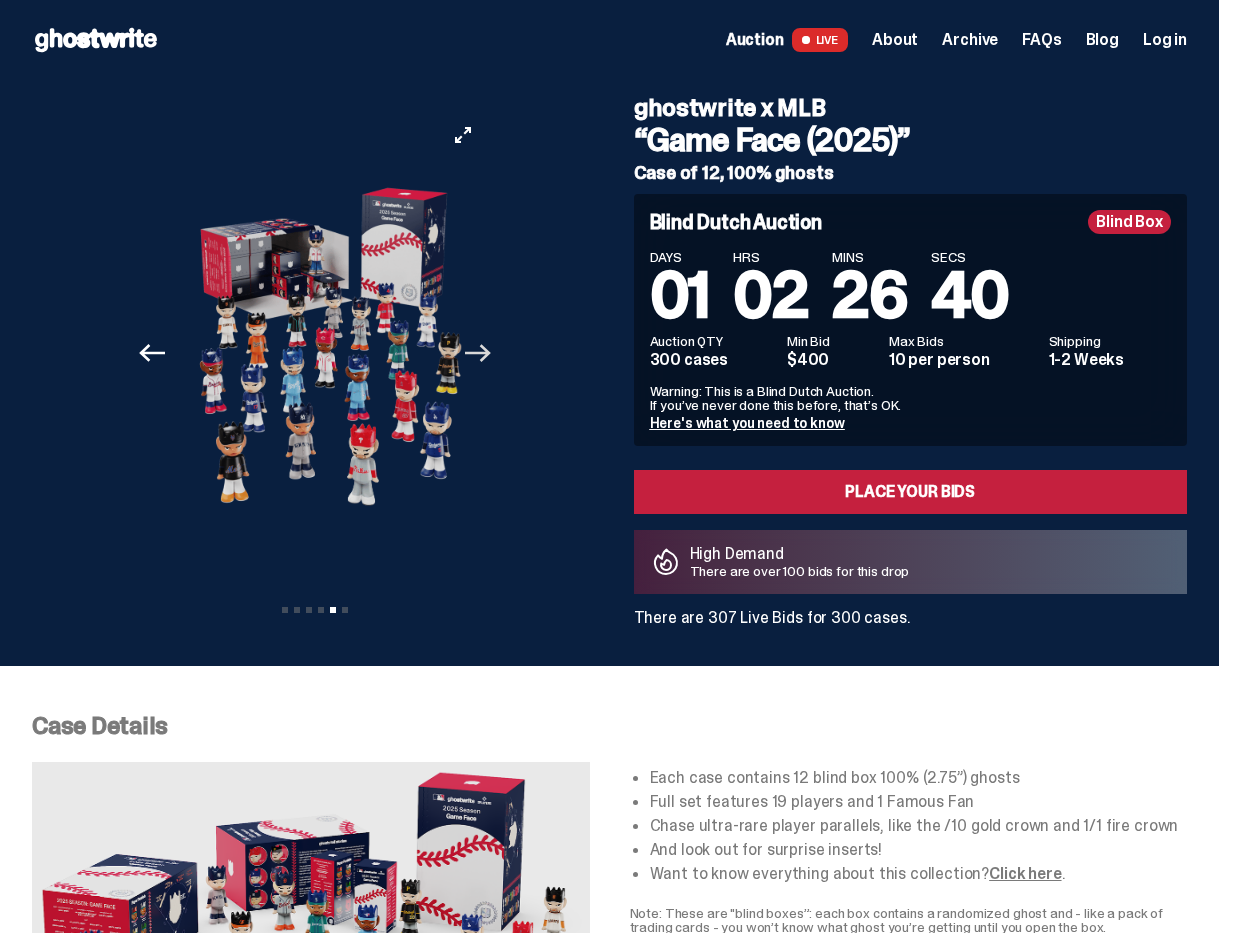 click on "Next" 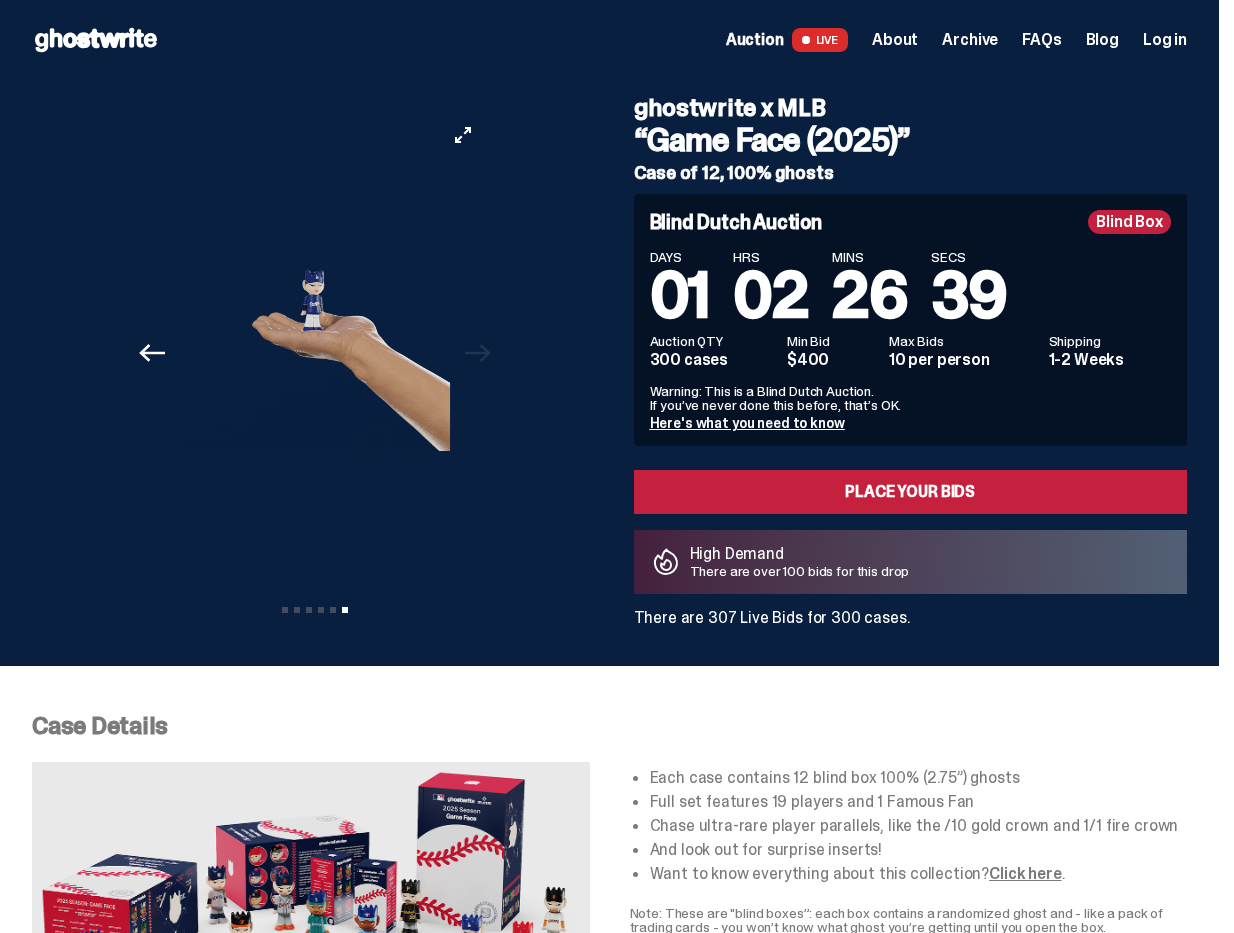 click at bounding box center (315, 282) 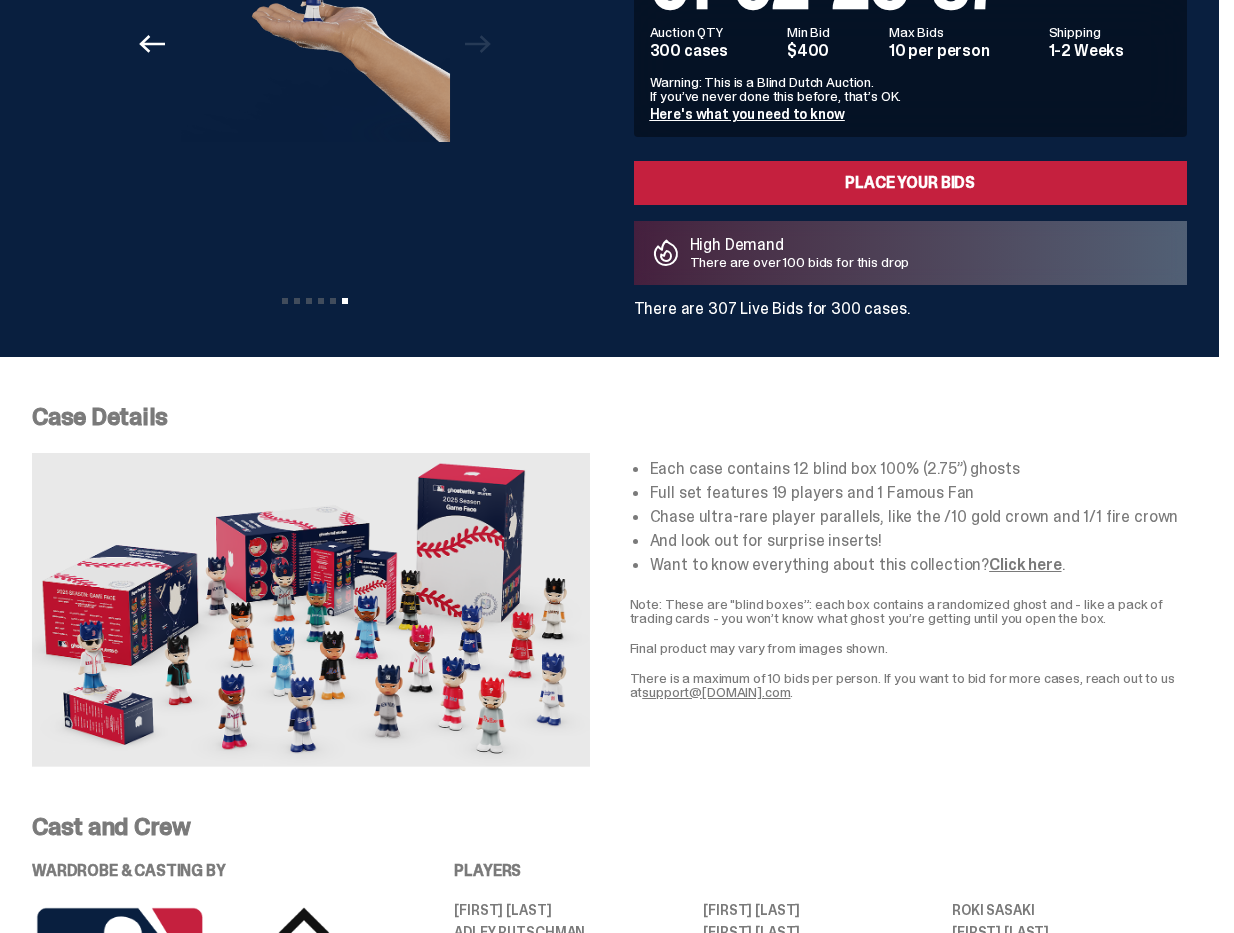 scroll, scrollTop: 0, scrollLeft: 0, axis: both 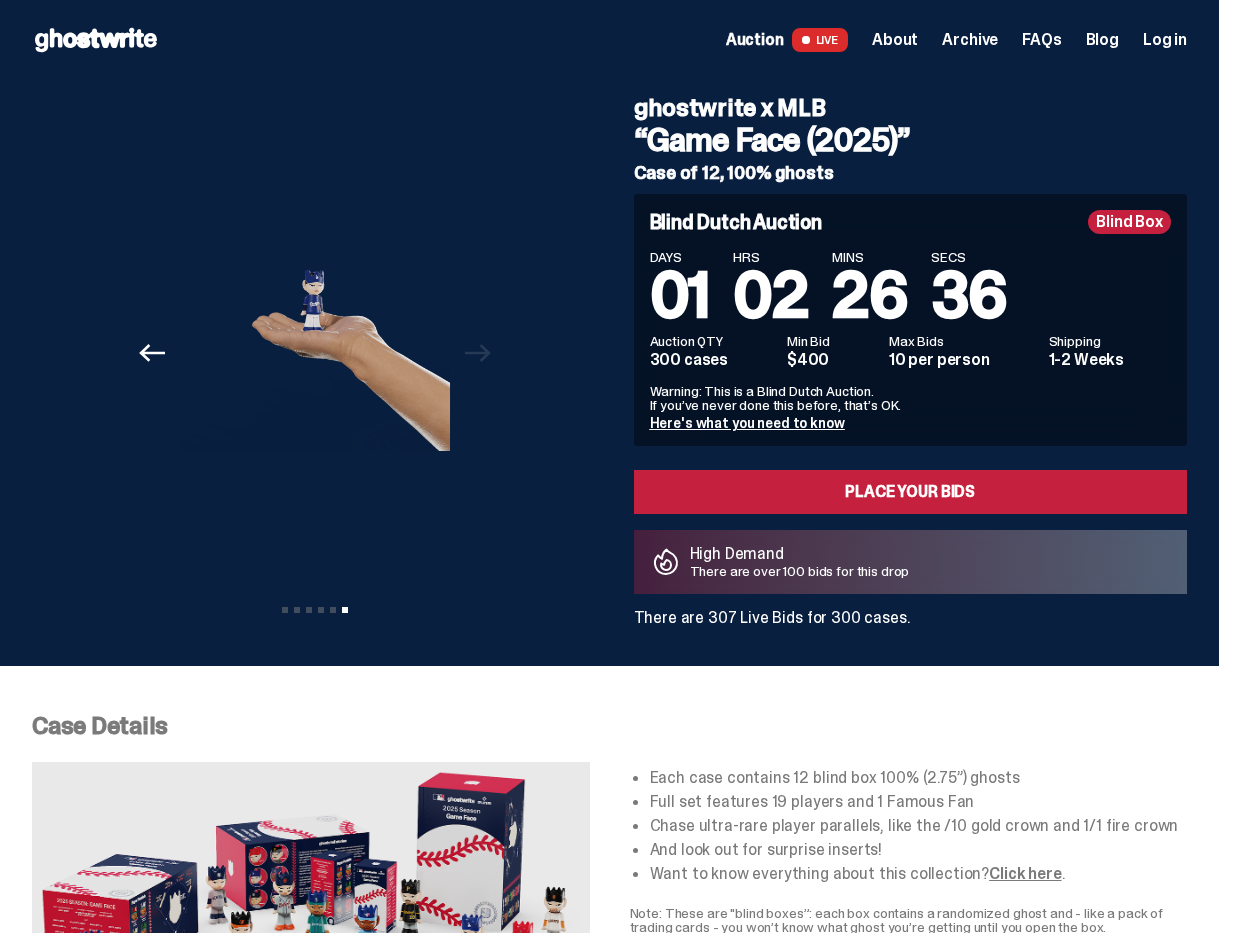 click 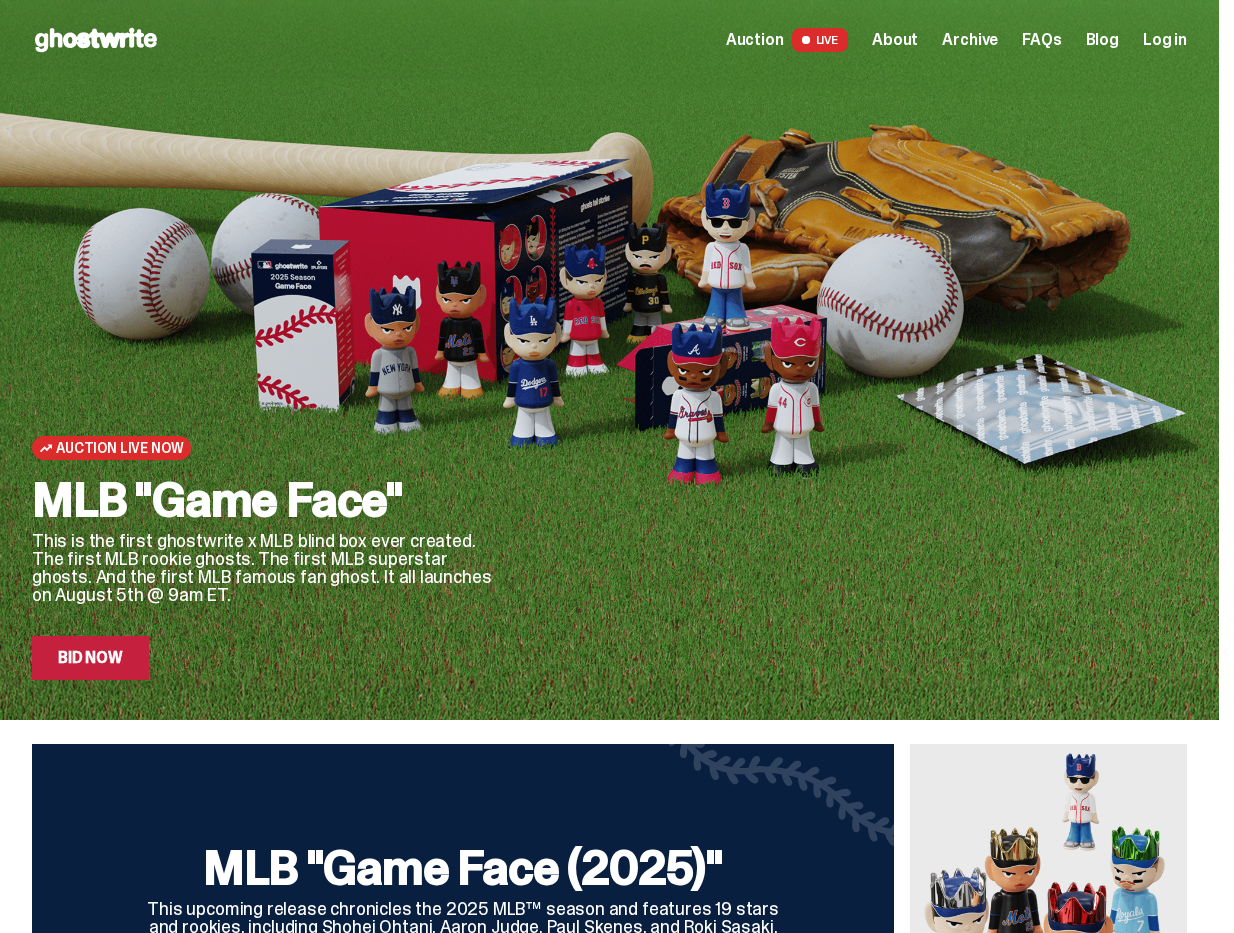 click on "About" at bounding box center [895, 40] 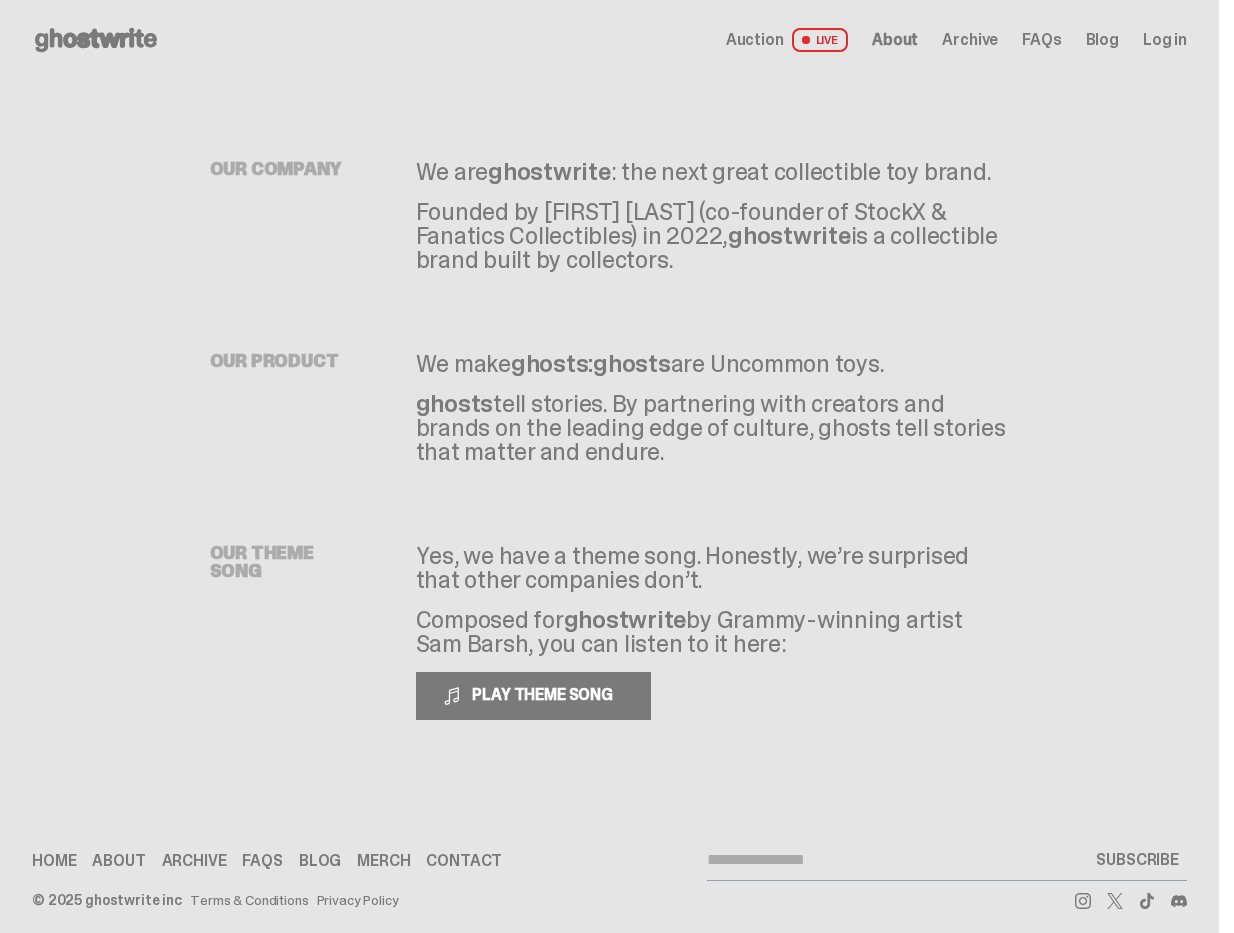 drag, startPoint x: 890, startPoint y: 151, endPoint x: 960, endPoint y: 258, distance: 127.863205 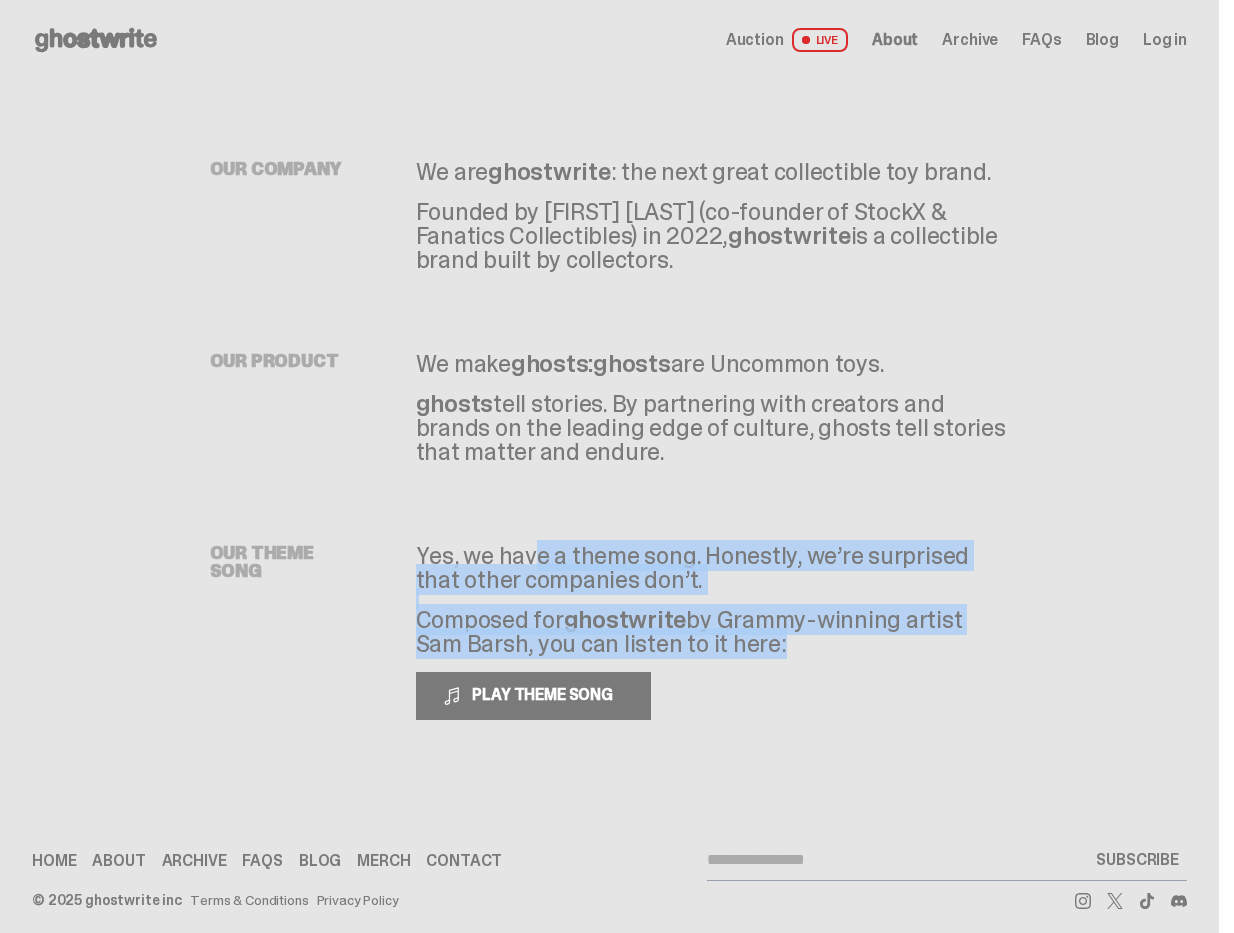 drag, startPoint x: 734, startPoint y: 639, endPoint x: 763, endPoint y: 557, distance: 86.977005 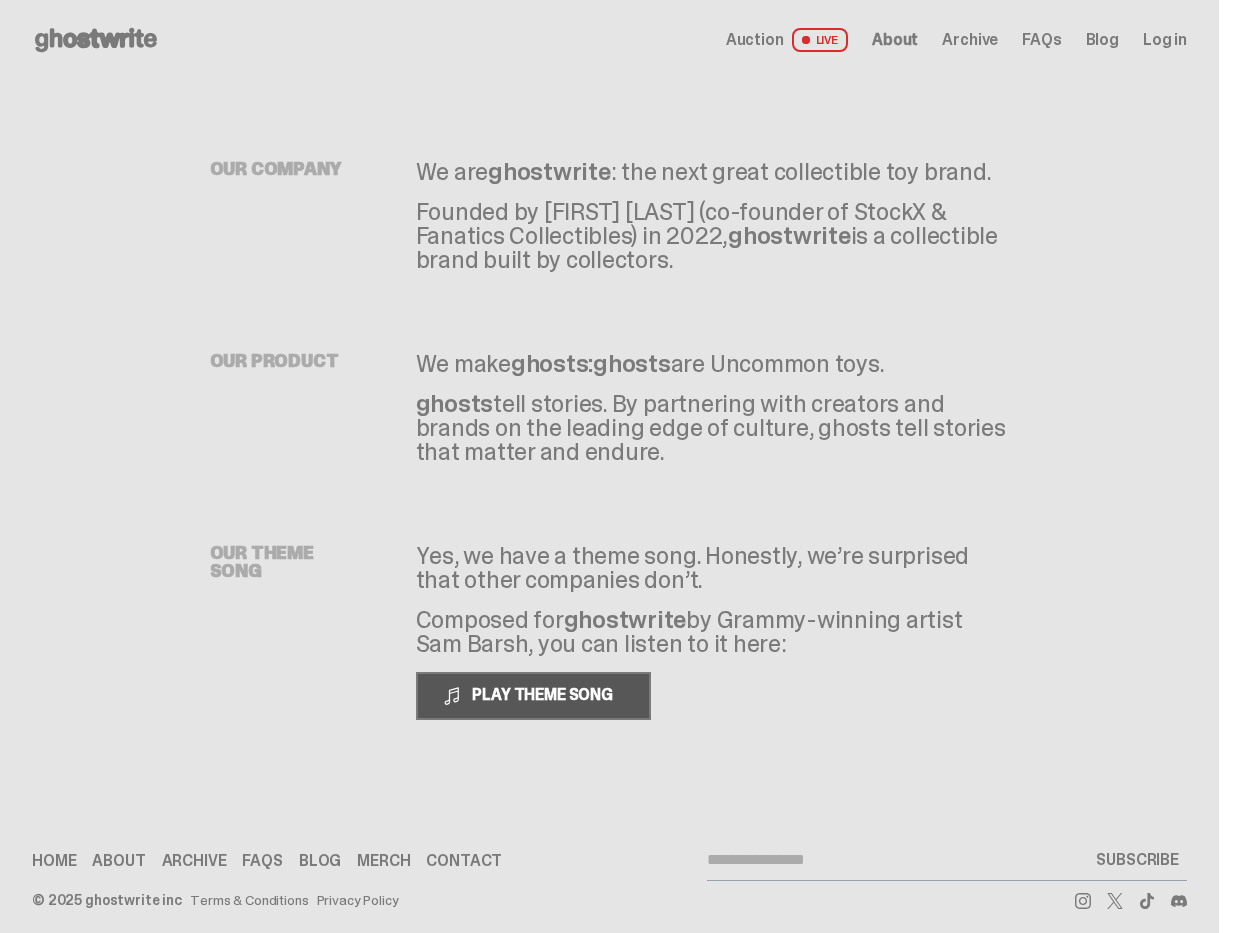 click on "PLAY THEME SONG" at bounding box center (544, 694) 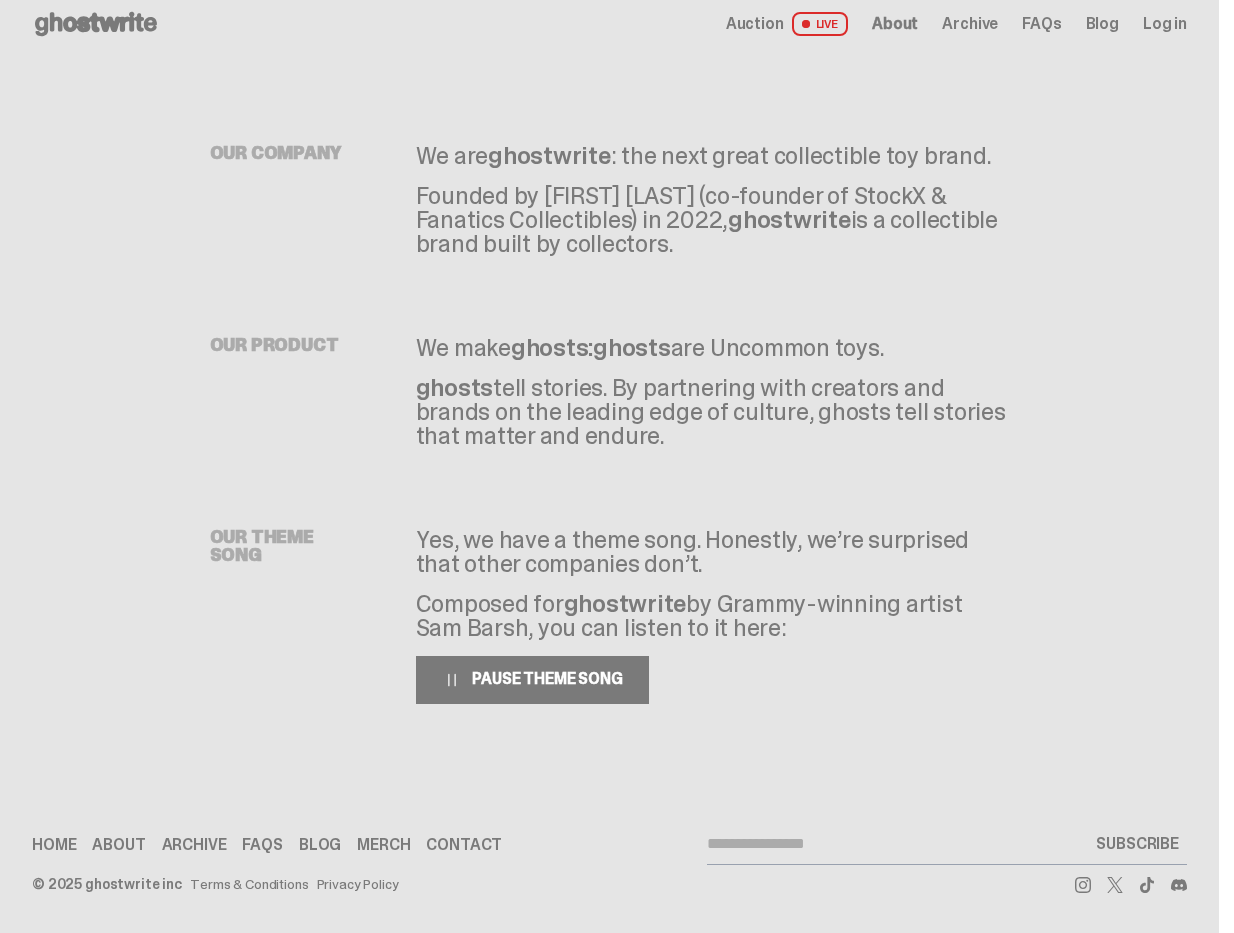 scroll, scrollTop: 0, scrollLeft: 0, axis: both 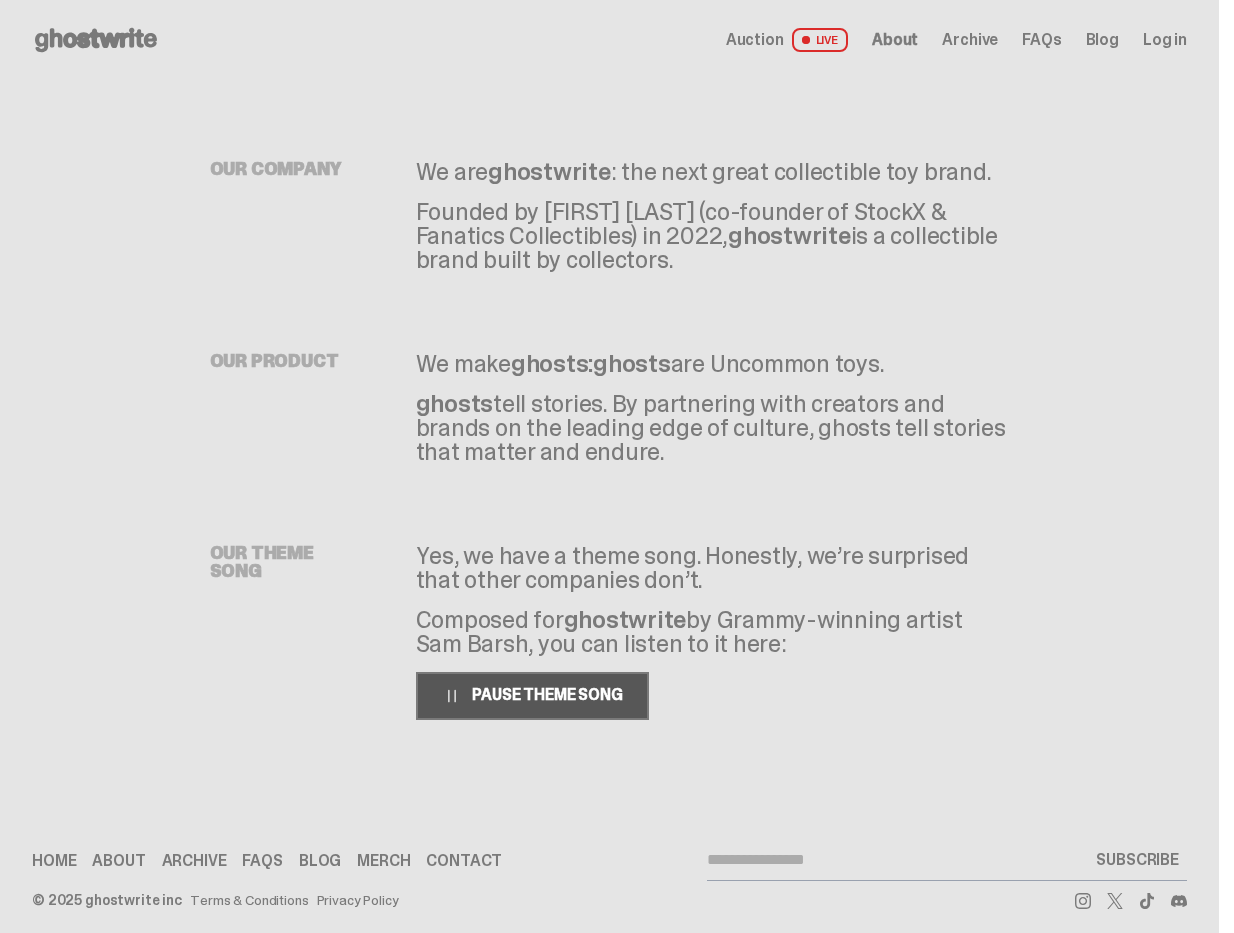 click at bounding box center (452, 696) 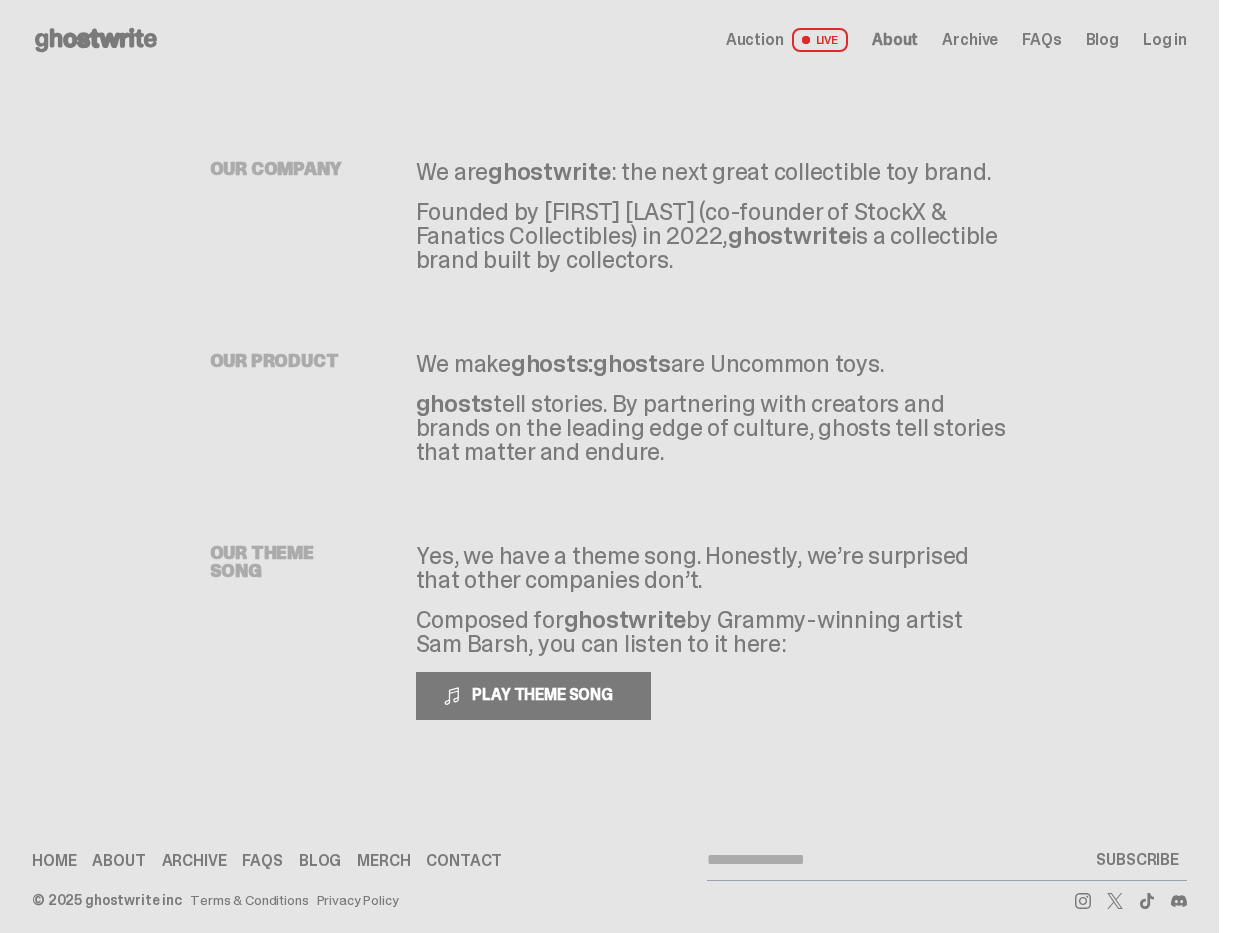 click on "FAQs" at bounding box center [1041, 40] 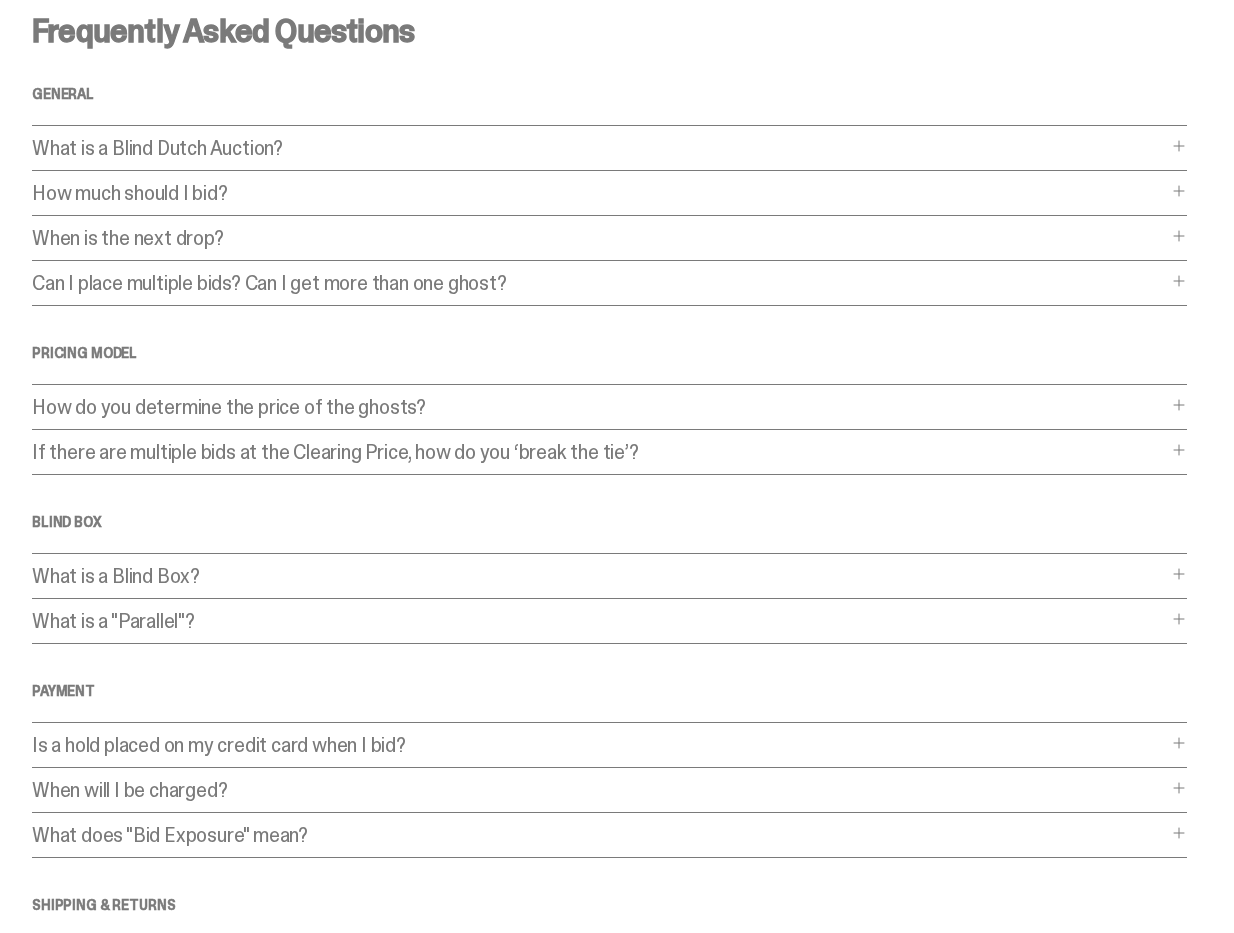 scroll, scrollTop: 76, scrollLeft: 0, axis: vertical 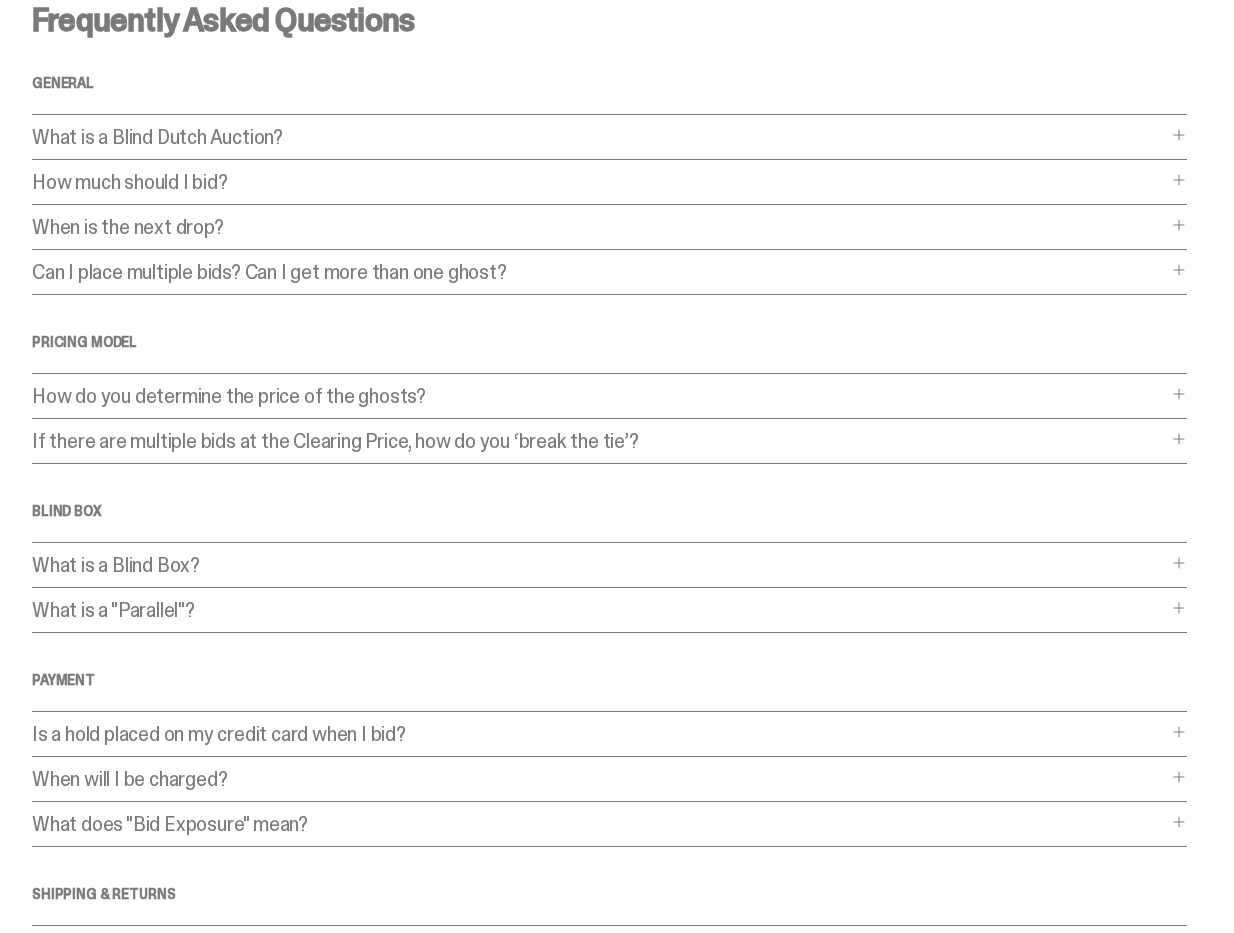 click on "Frequently Asked Questions
General
What is a Blind Dutch Auction?
What is a Blind Dutch Auction?
A Blind Dutch Auction is the most fair and easy way to buy true collectibles like ghosts. Here’s how it works:
For buyers, it's dead simple: just place a bid for the amount you’re willing to pay. That's it. At the end of the auction, we select the winners, and if you're among the top bidders, you win.
Let's drill down a little deeper with a hypothetical. Consider a Blind Dutch Auction where there are 20 ghosts for sale. In that case, the 20th highest bidders win.
That means almost every winner will end up paying LESS than what they originally bid, and no one will end up paying more. The bidders who don’t win won’t be charged a cent, and they can try again next time (or try their luck on the secondary market)." at bounding box center (609, 532) 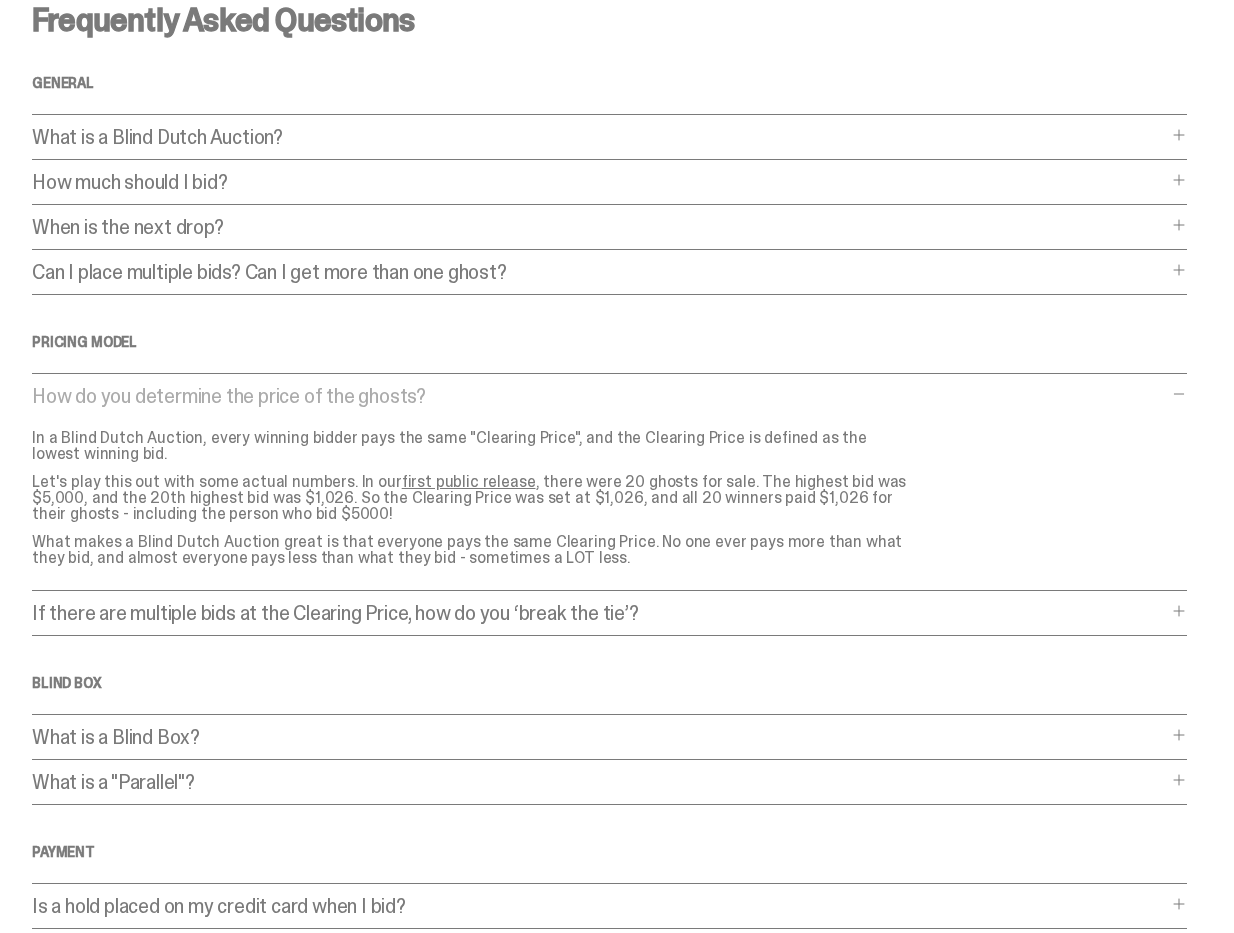 click at bounding box center [1179, 394] 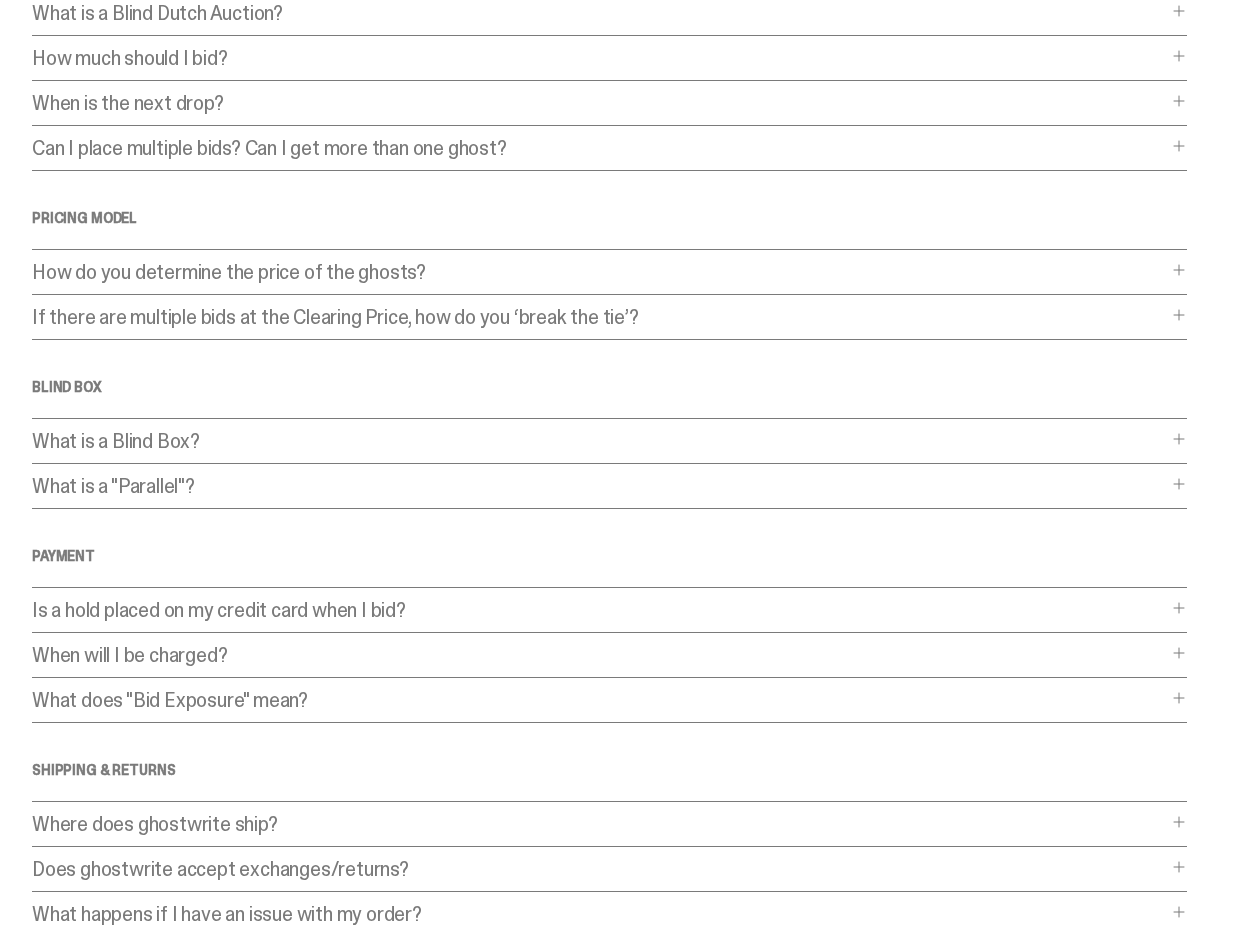 scroll, scrollTop: 365, scrollLeft: 0, axis: vertical 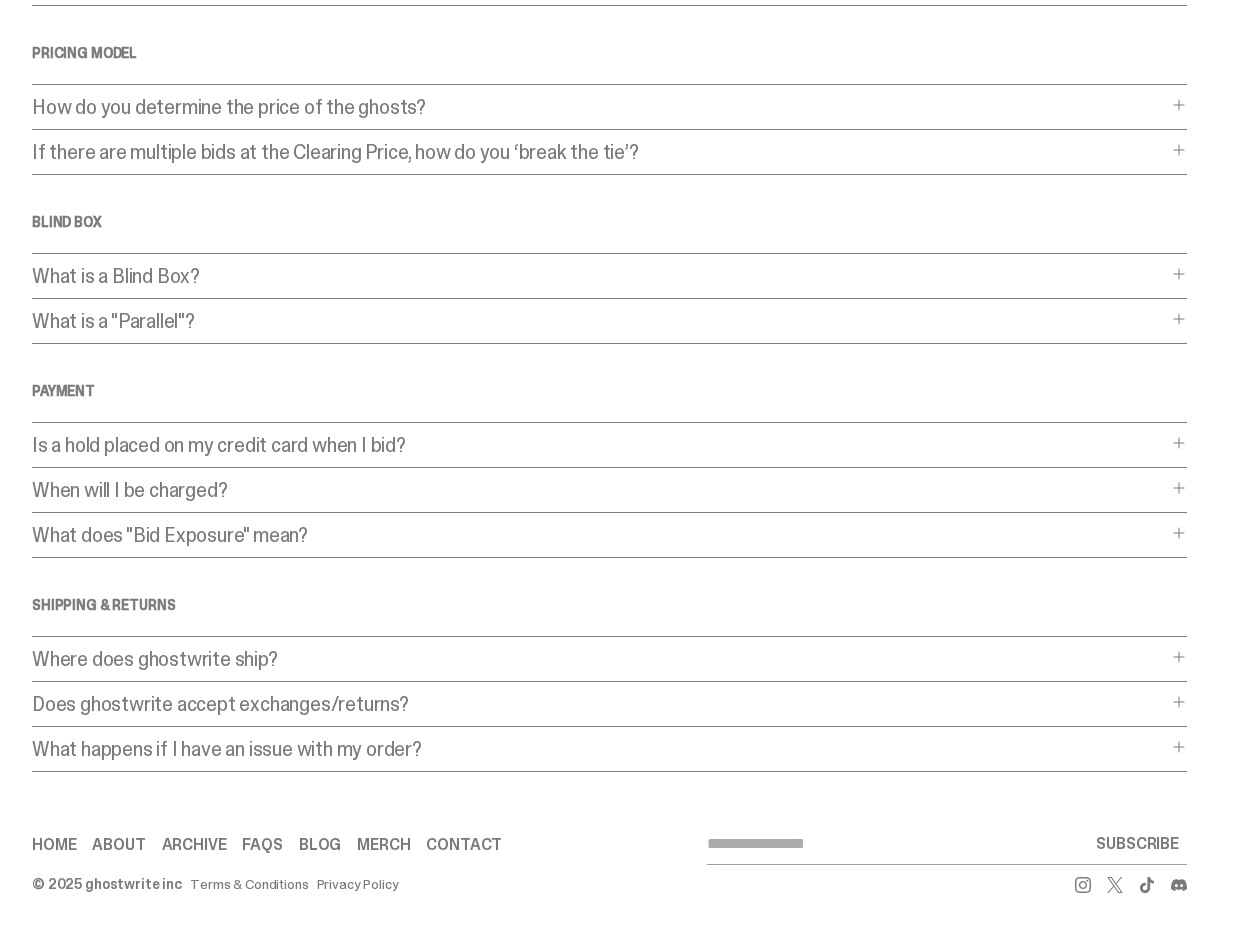 click at bounding box center (1179, 319) 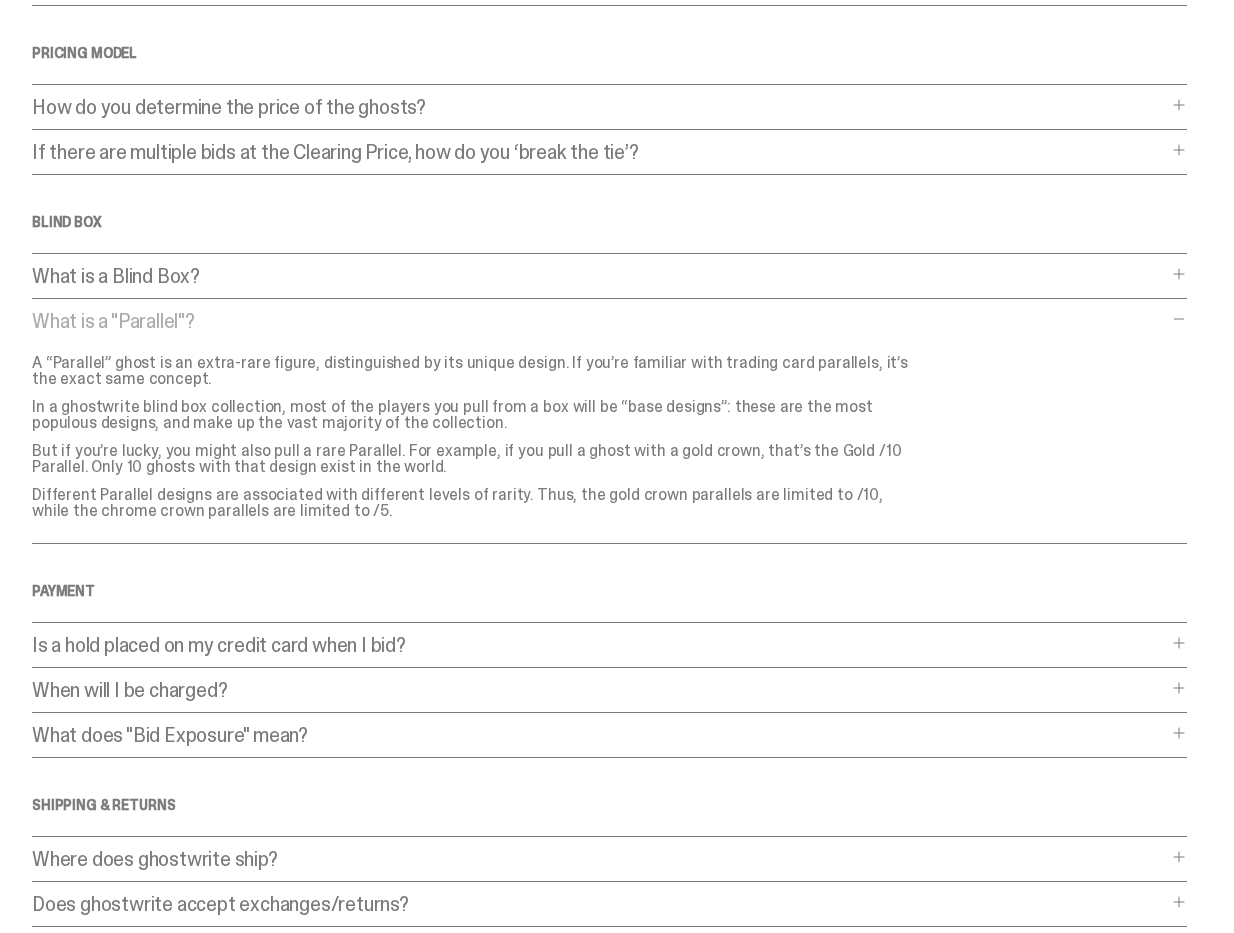 click at bounding box center (1179, 319) 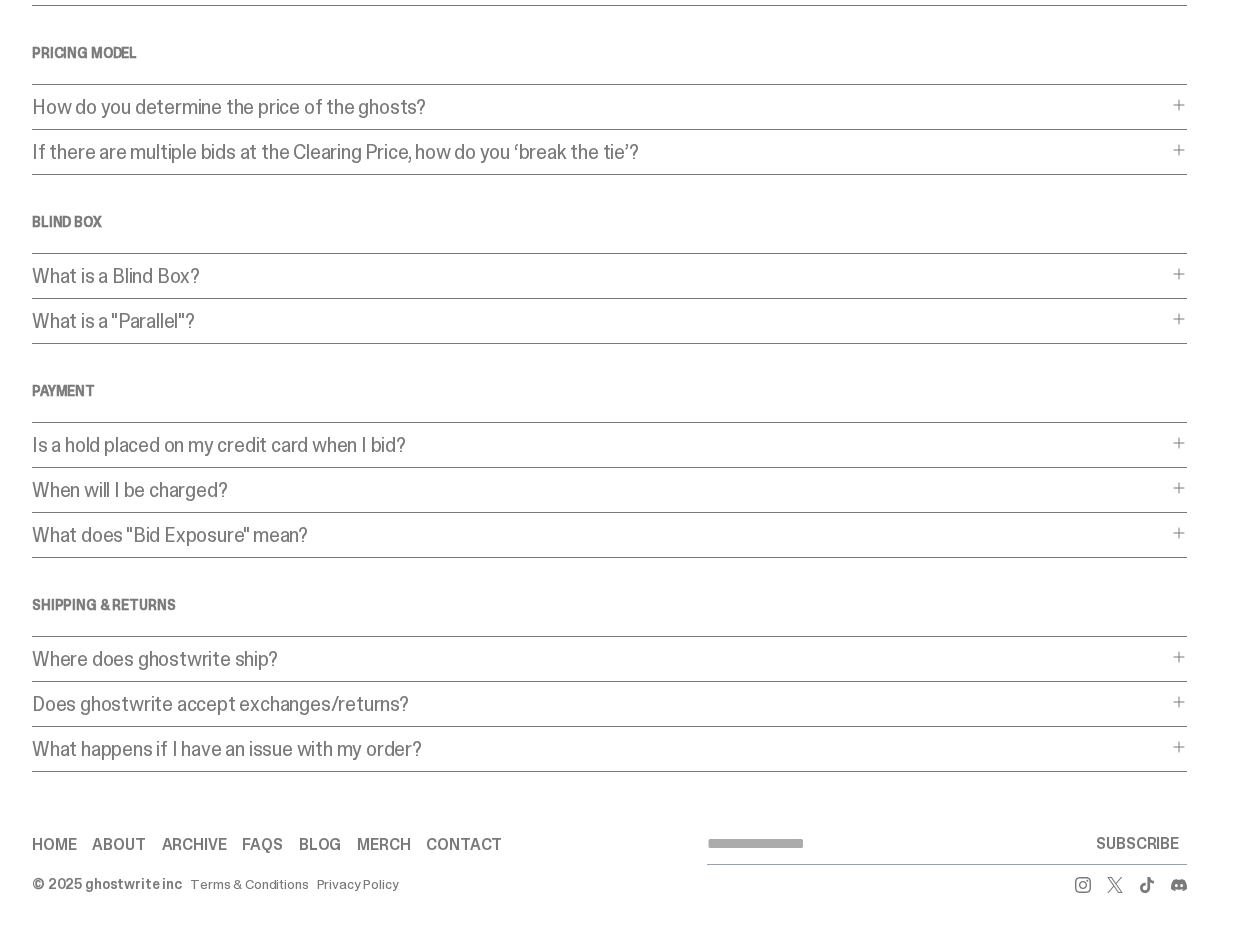 click on "Is a hold placed on my credit card when I bid?" at bounding box center (599, 445) 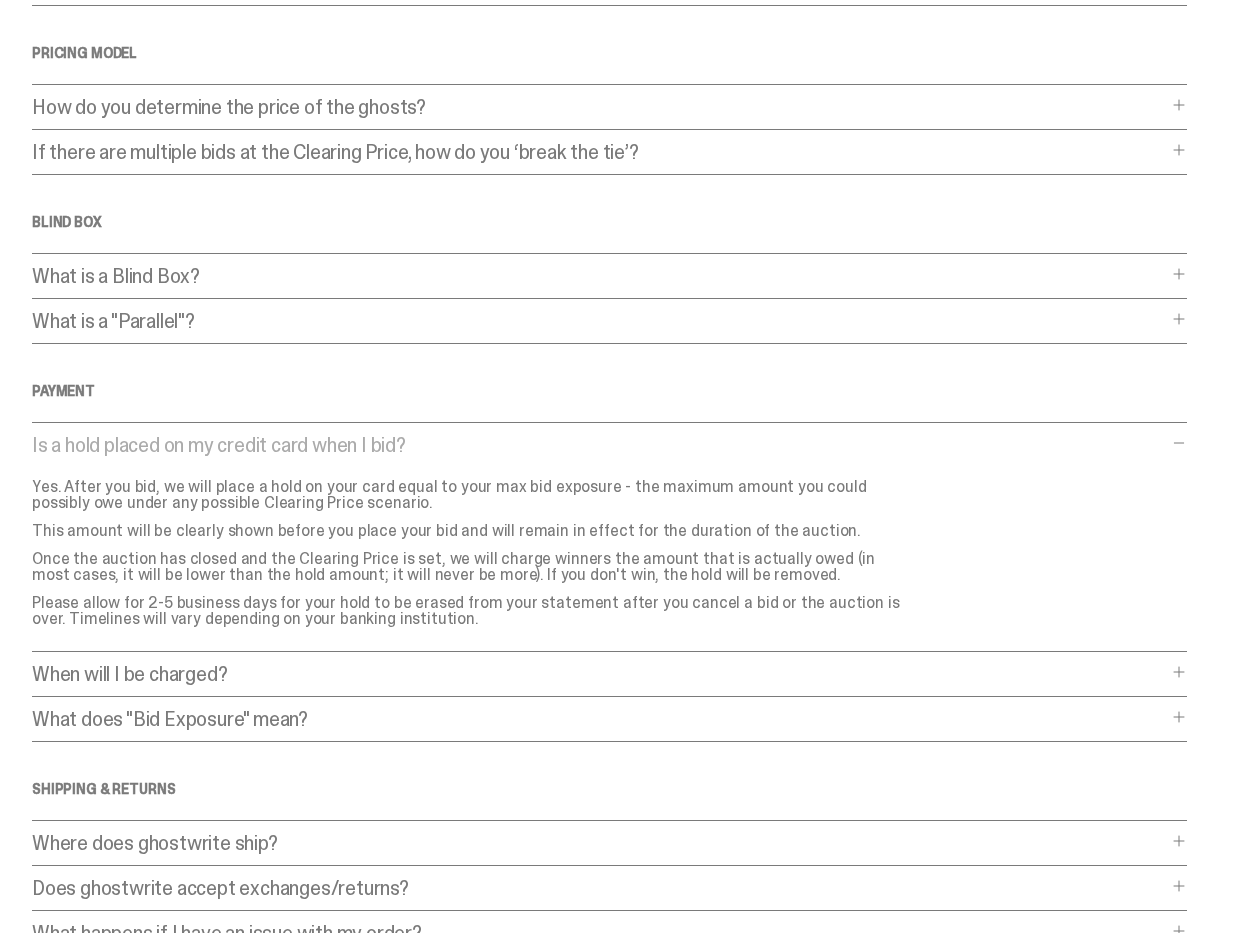 click on "Is a hold placed on my credit card when I bid?" at bounding box center [599, 445] 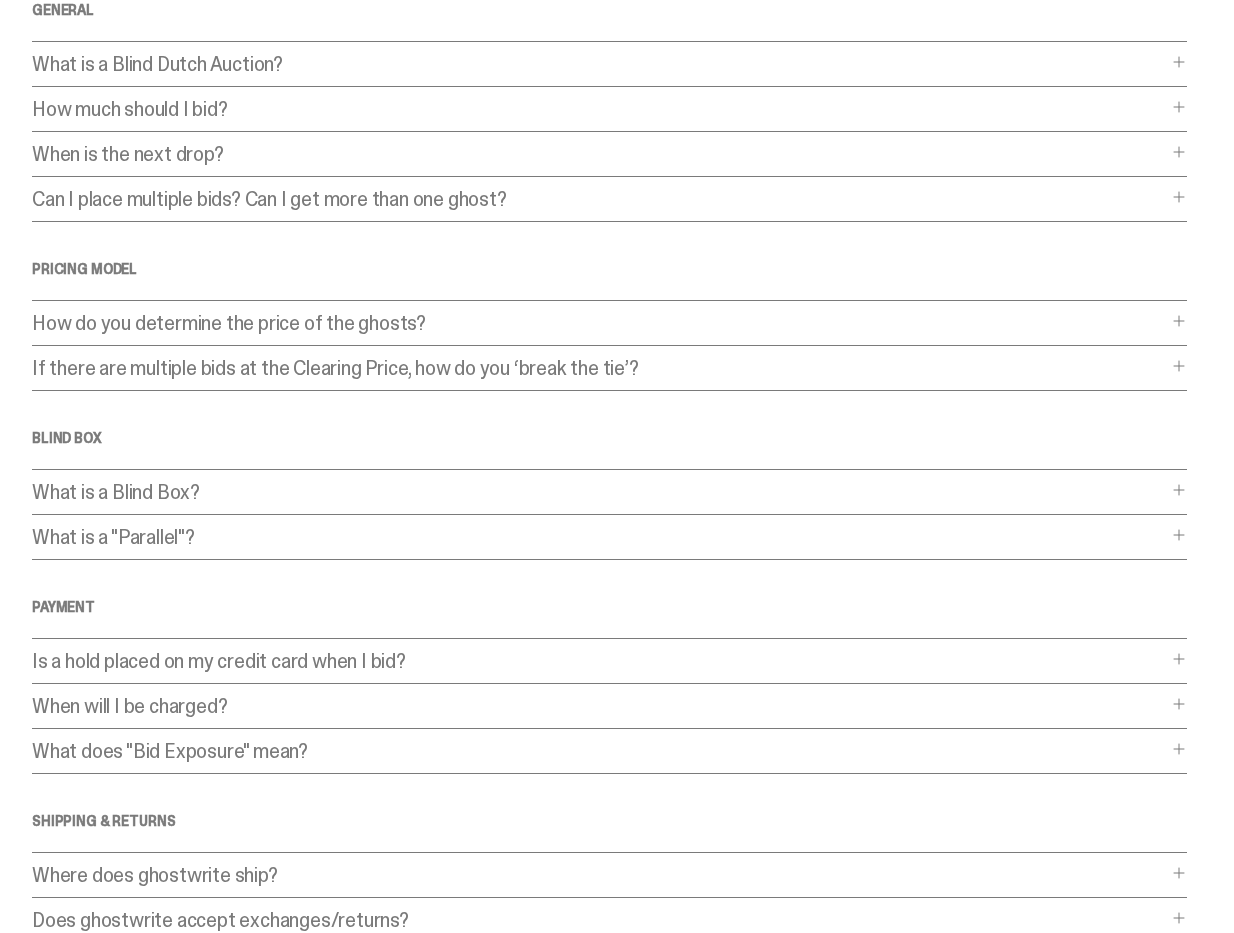 scroll, scrollTop: 0, scrollLeft: 0, axis: both 